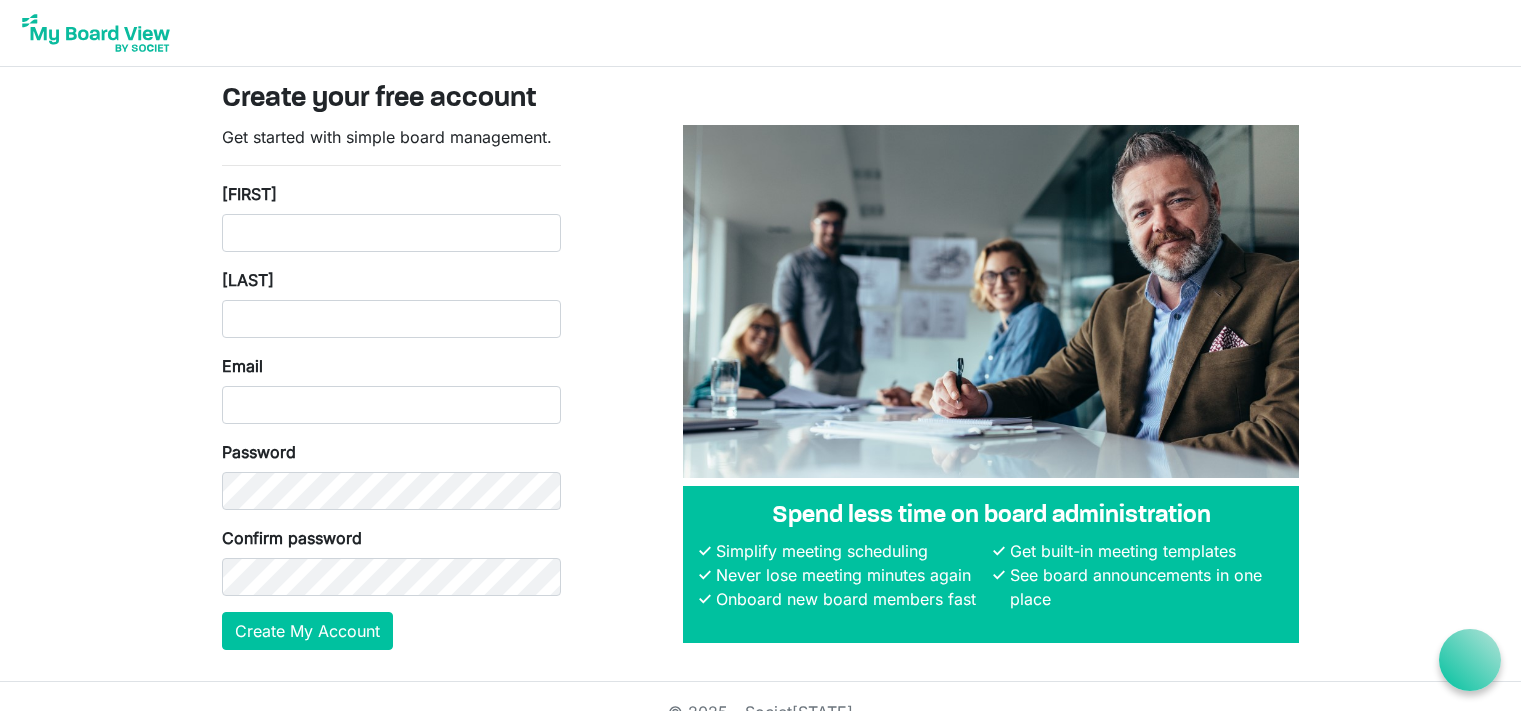 scroll, scrollTop: 0, scrollLeft: 0, axis: both 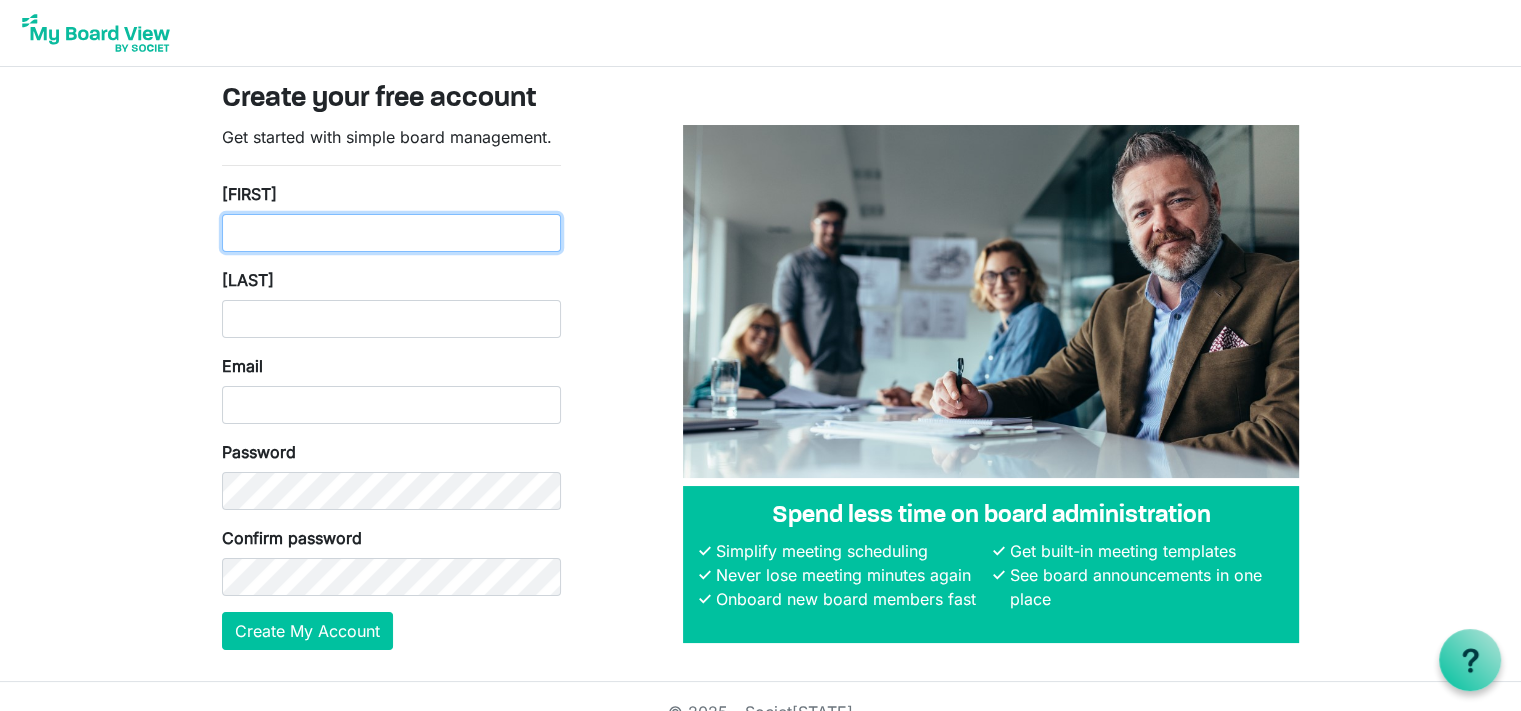 click on "First Name" at bounding box center [391, 233] 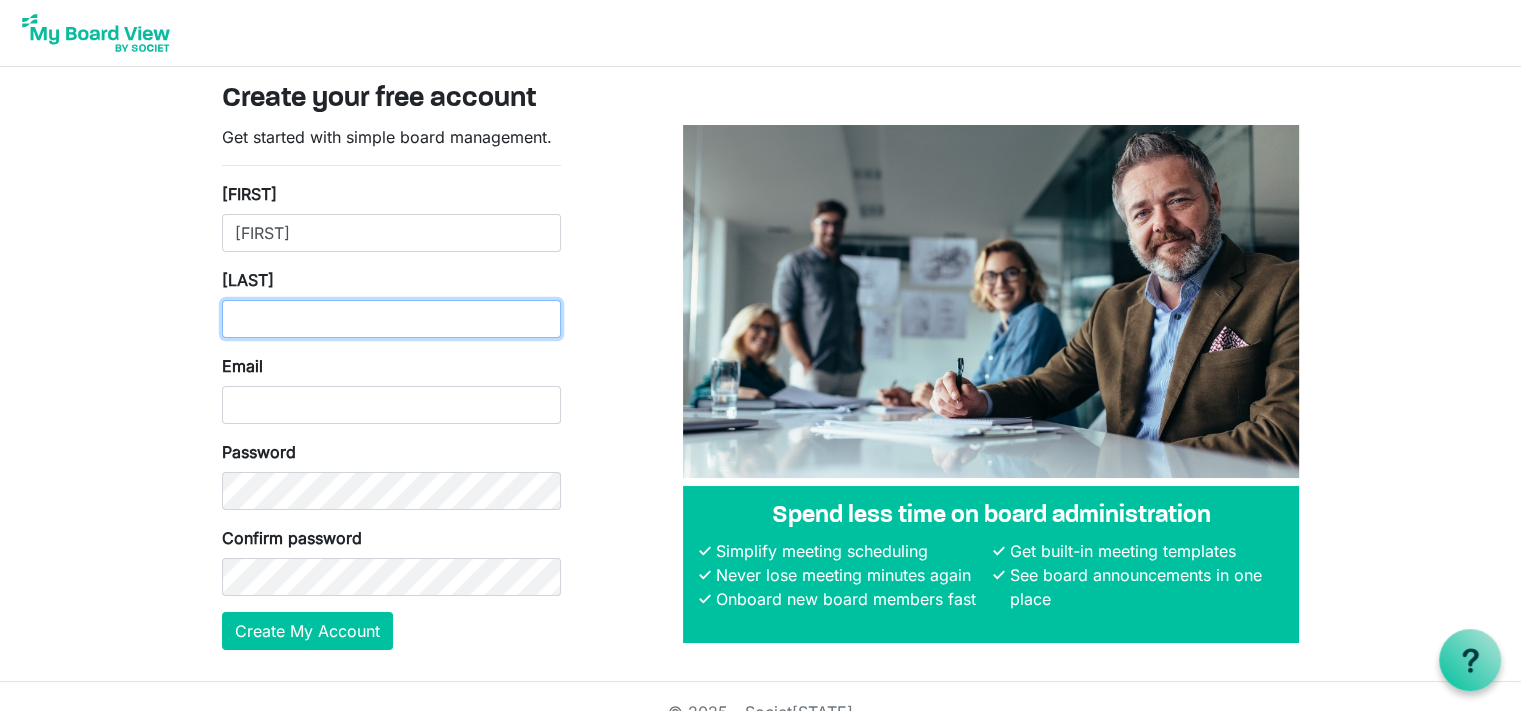 type on "Shields" 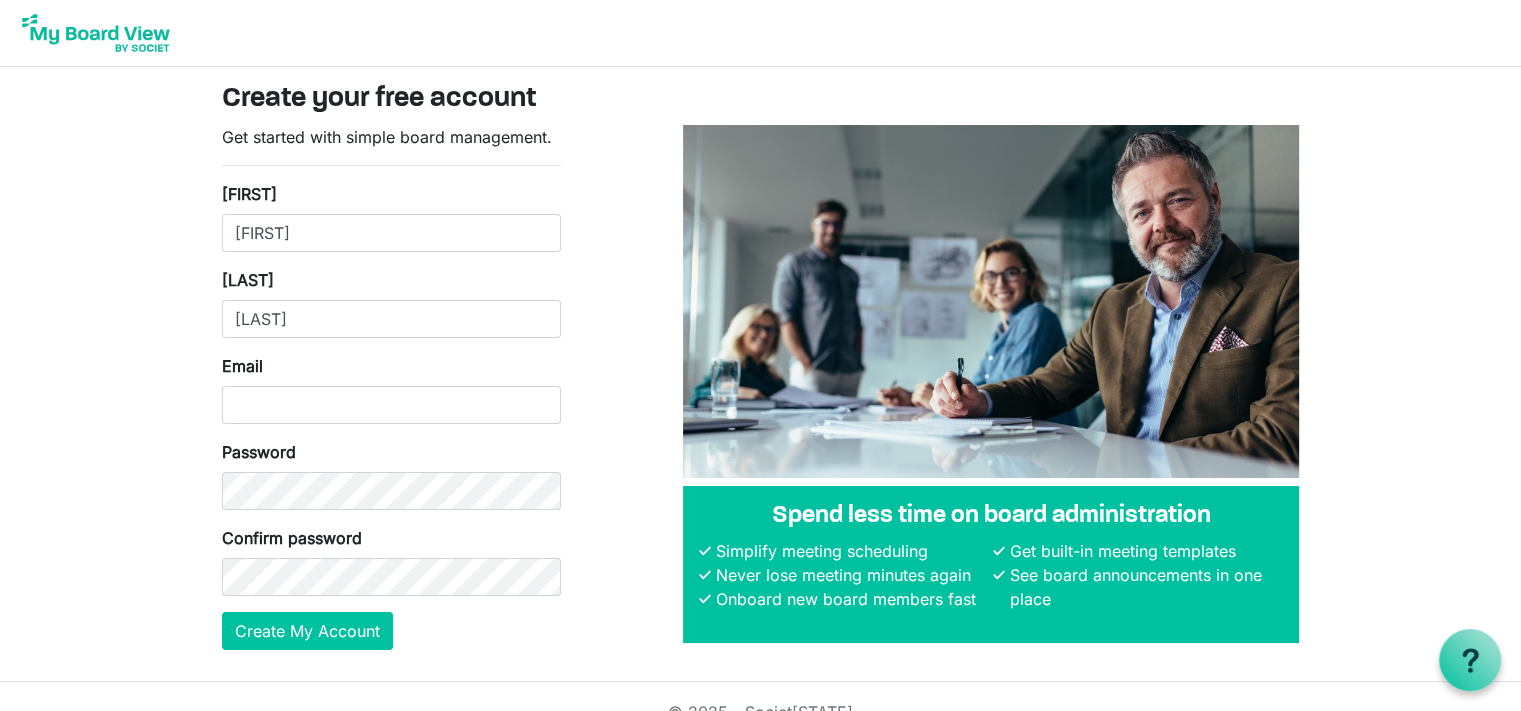 type on "[EMAIL]" 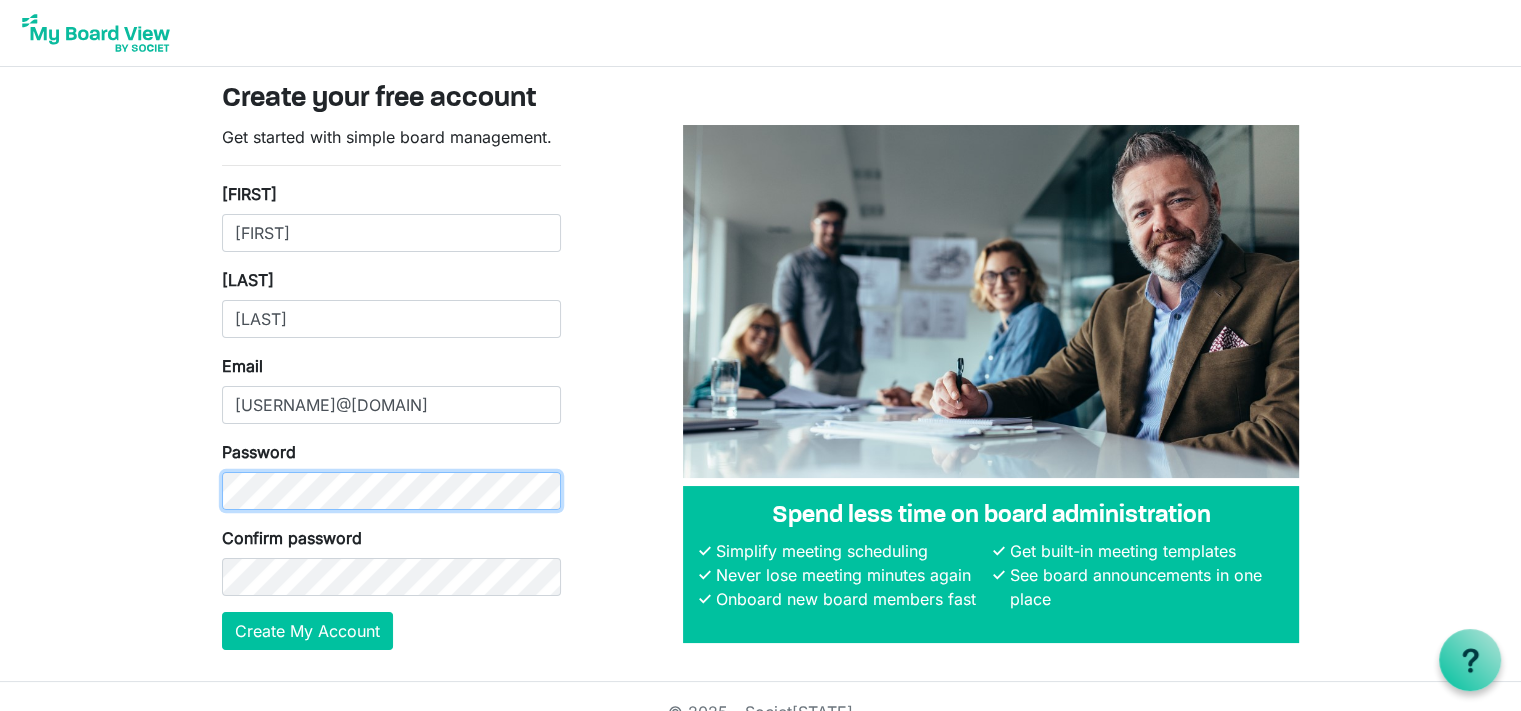 click on "Password" at bounding box center [391, 475] 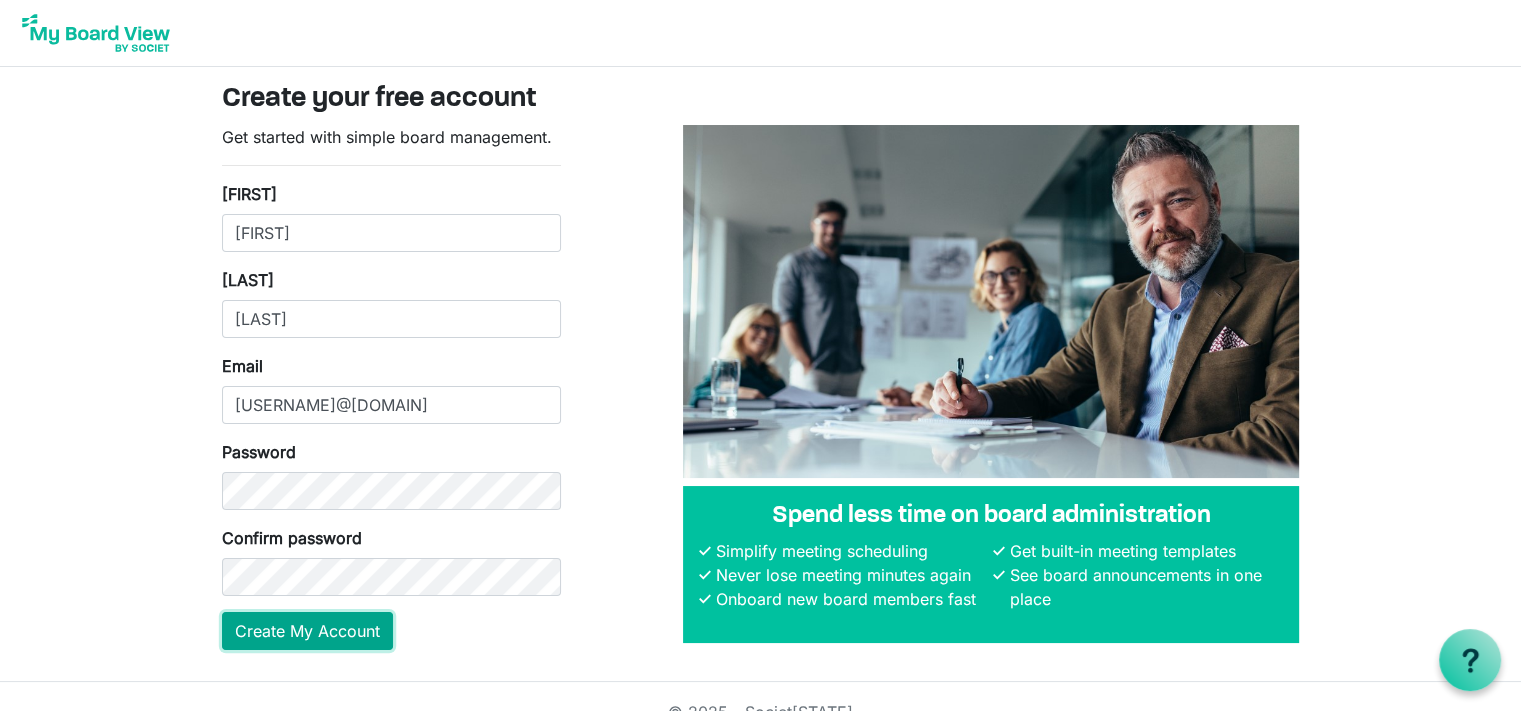 click on "Create My Account" at bounding box center (307, 631) 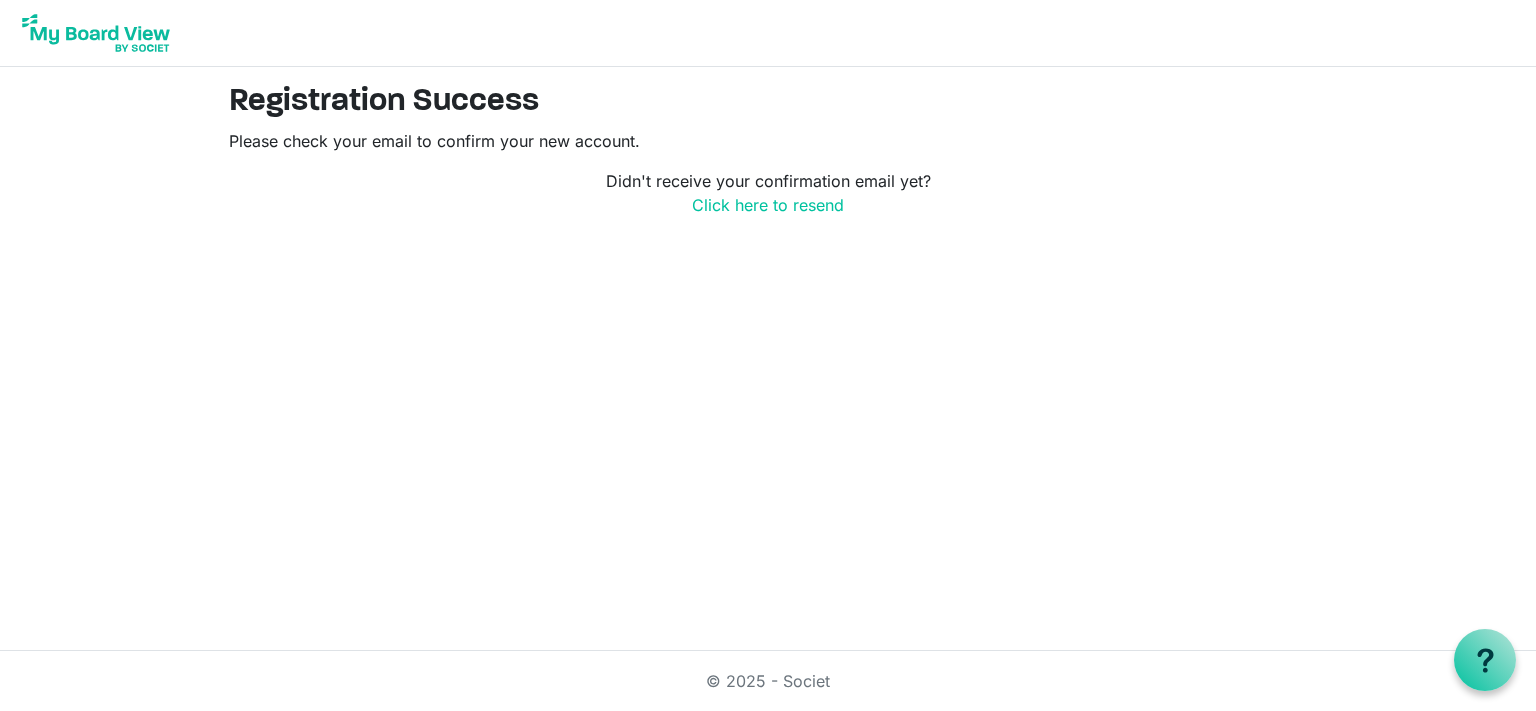 scroll, scrollTop: 0, scrollLeft: 0, axis: both 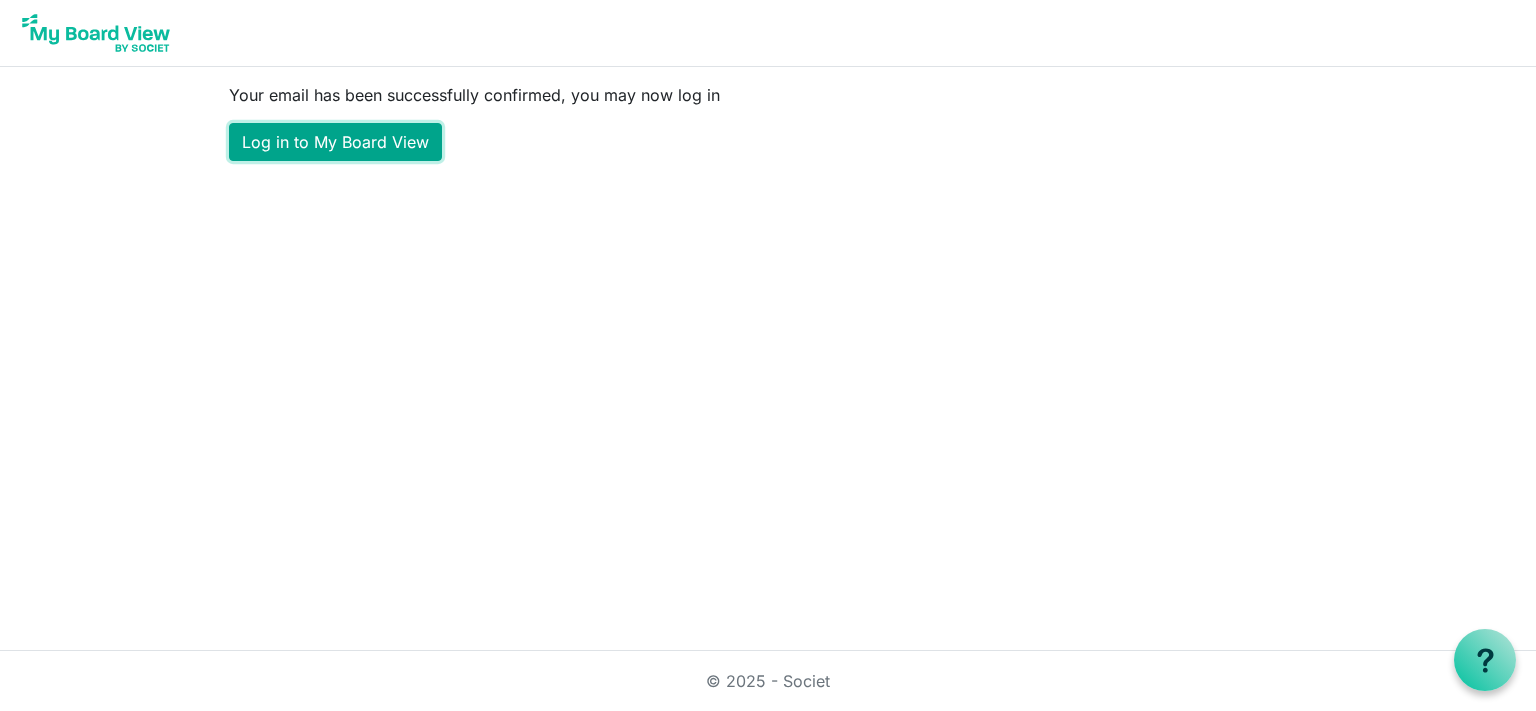 click on "Log in to My Board View" at bounding box center [335, 142] 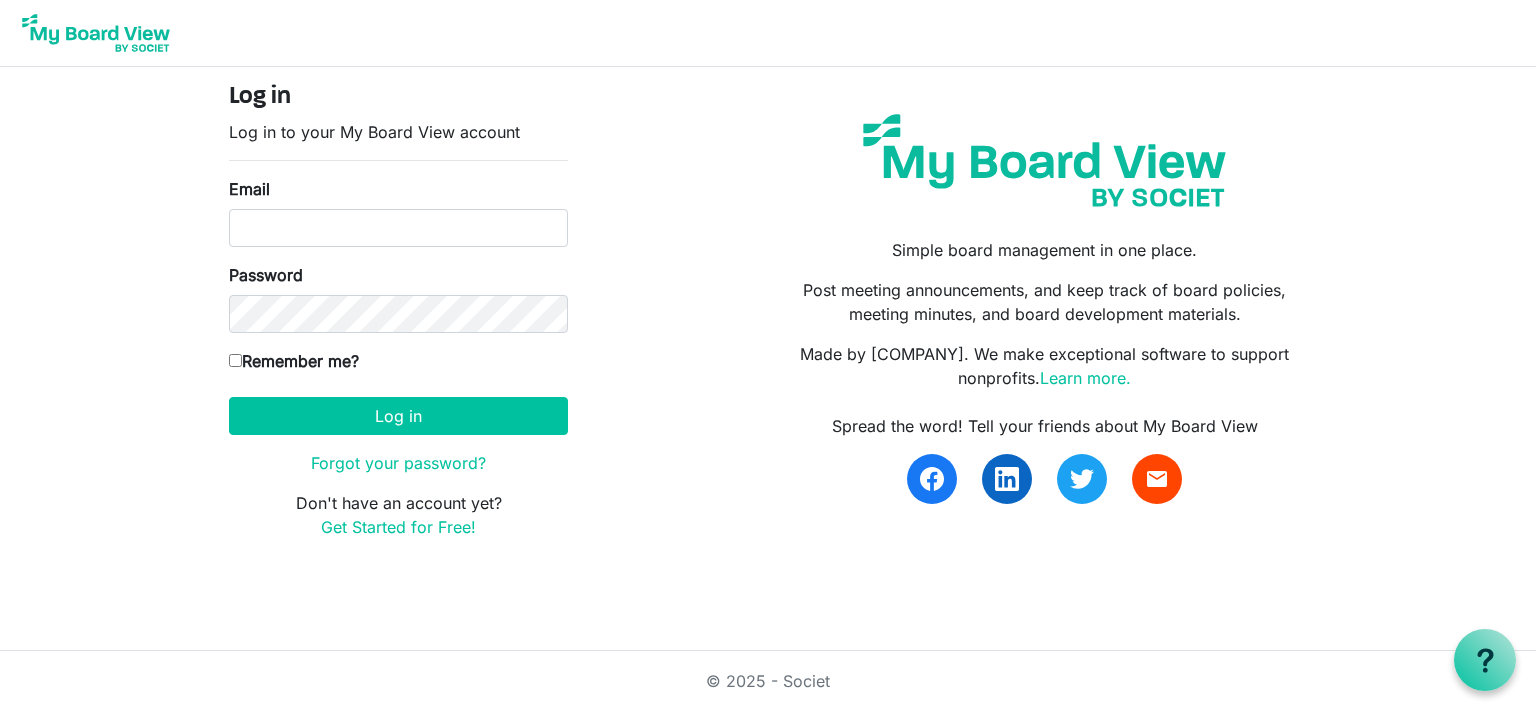 scroll, scrollTop: 0, scrollLeft: 0, axis: both 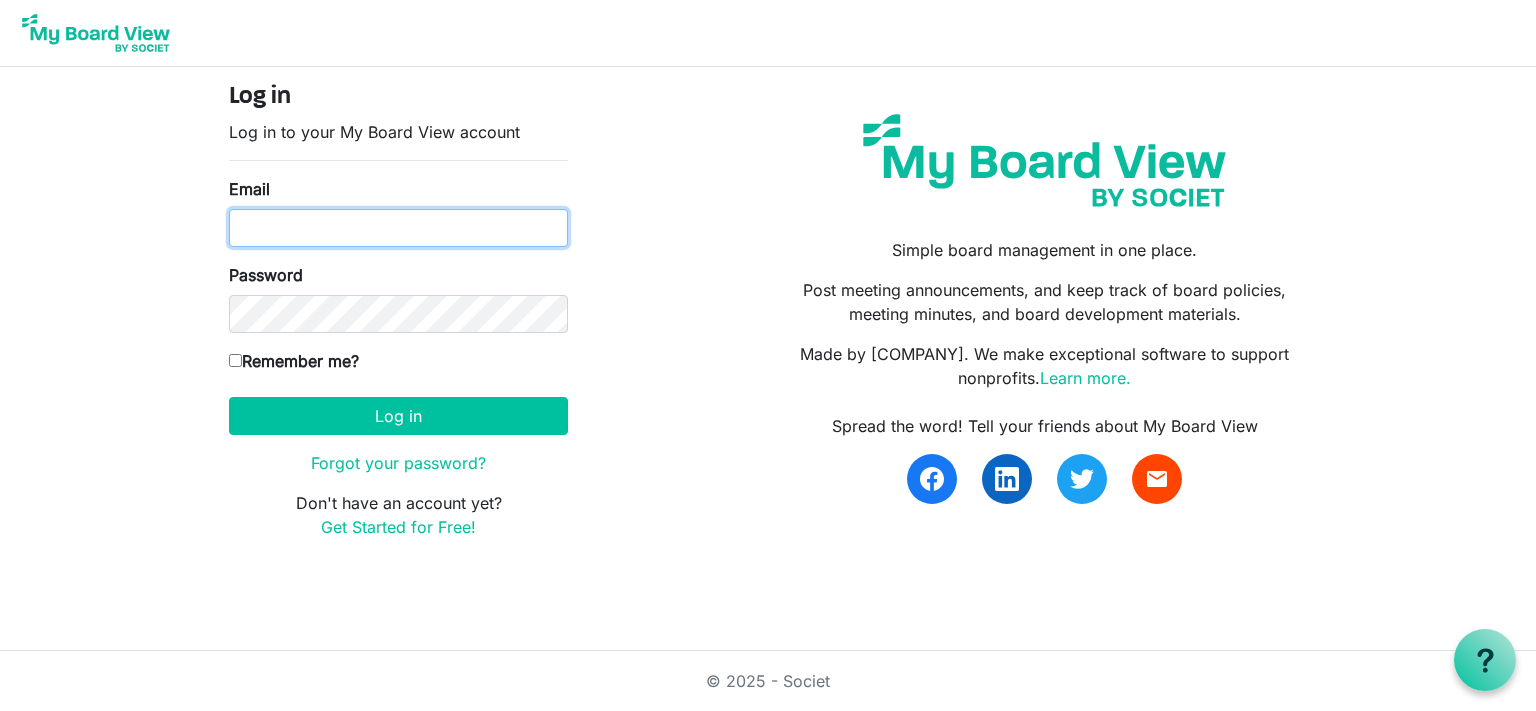 click on "Email" at bounding box center (398, 228) 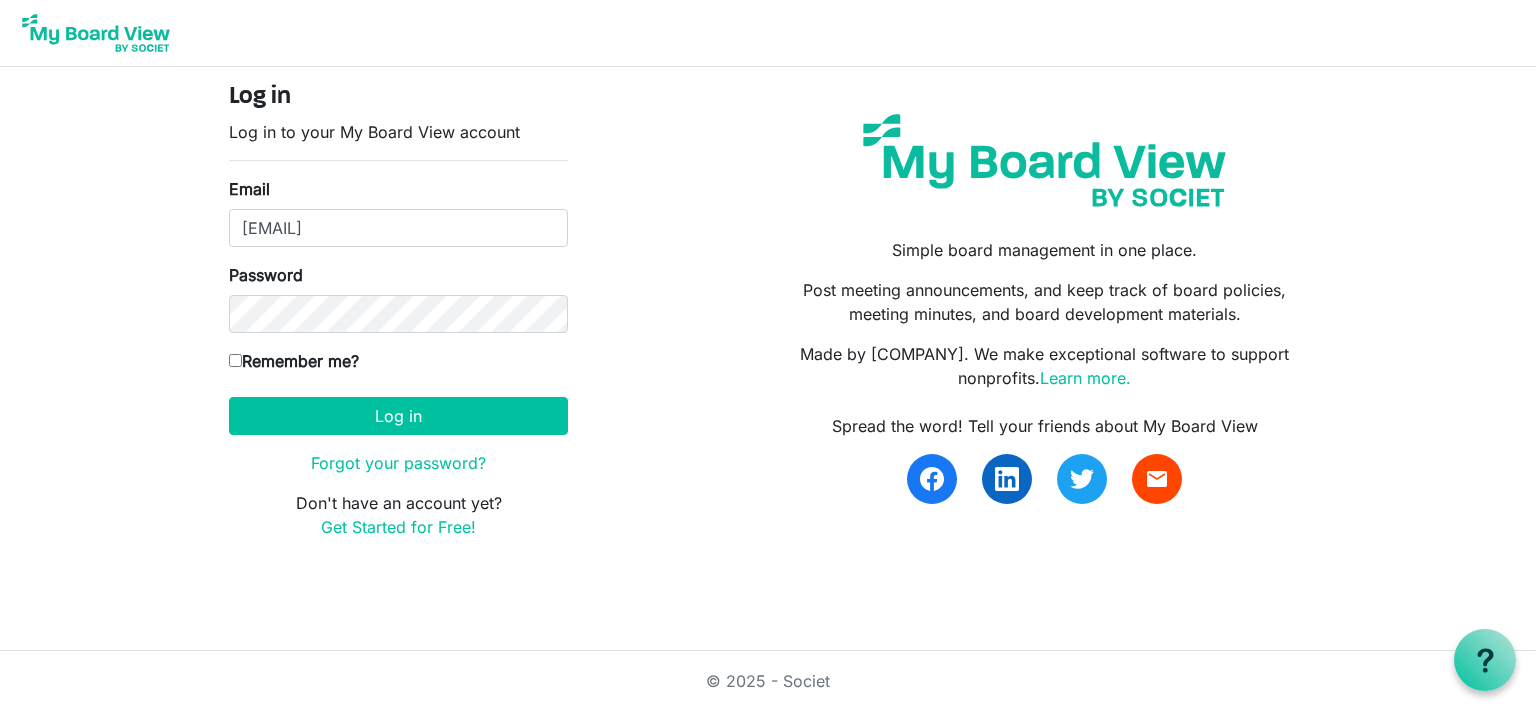 click on "Remember me?" at bounding box center [294, 361] 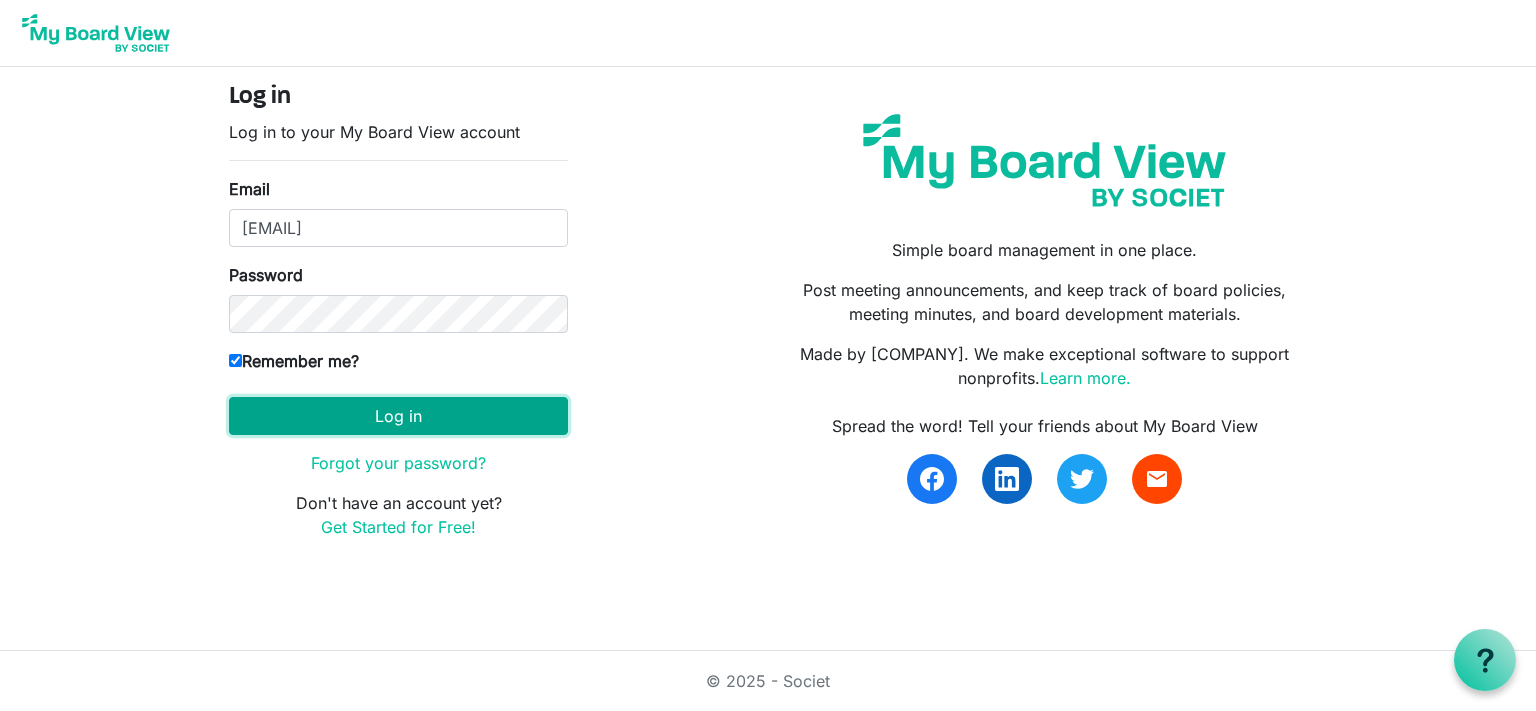 click on "Log in" at bounding box center (398, 416) 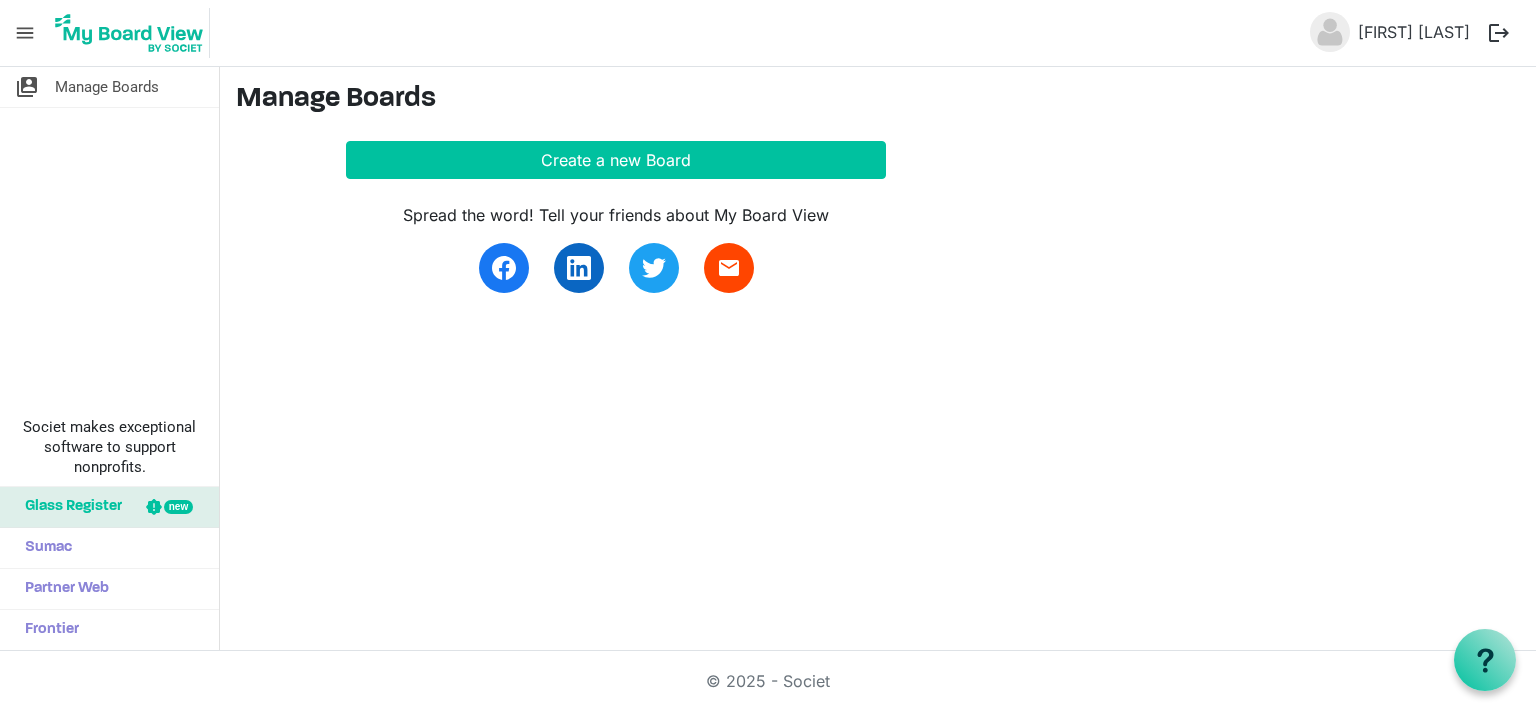 scroll, scrollTop: 0, scrollLeft: 0, axis: both 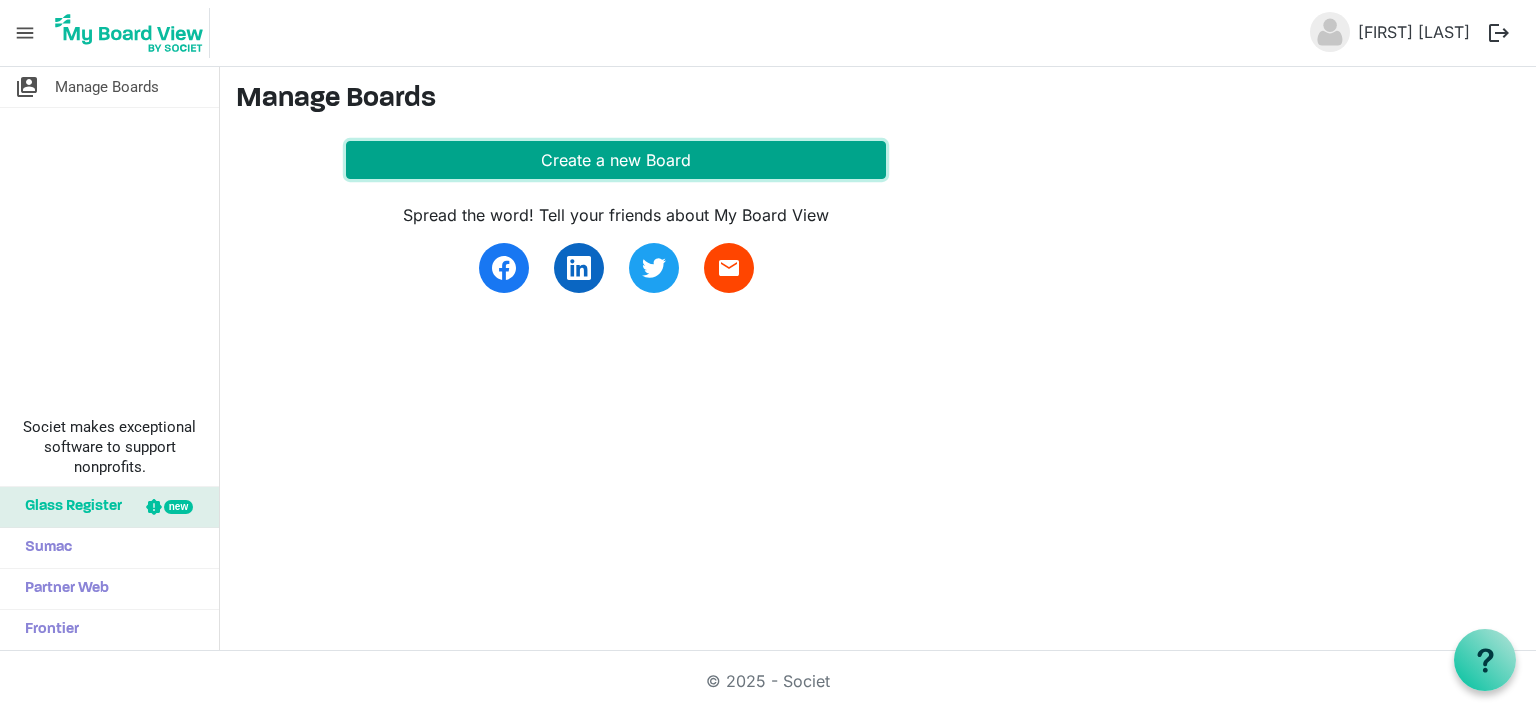 click on "Create a new Board" at bounding box center (616, 160) 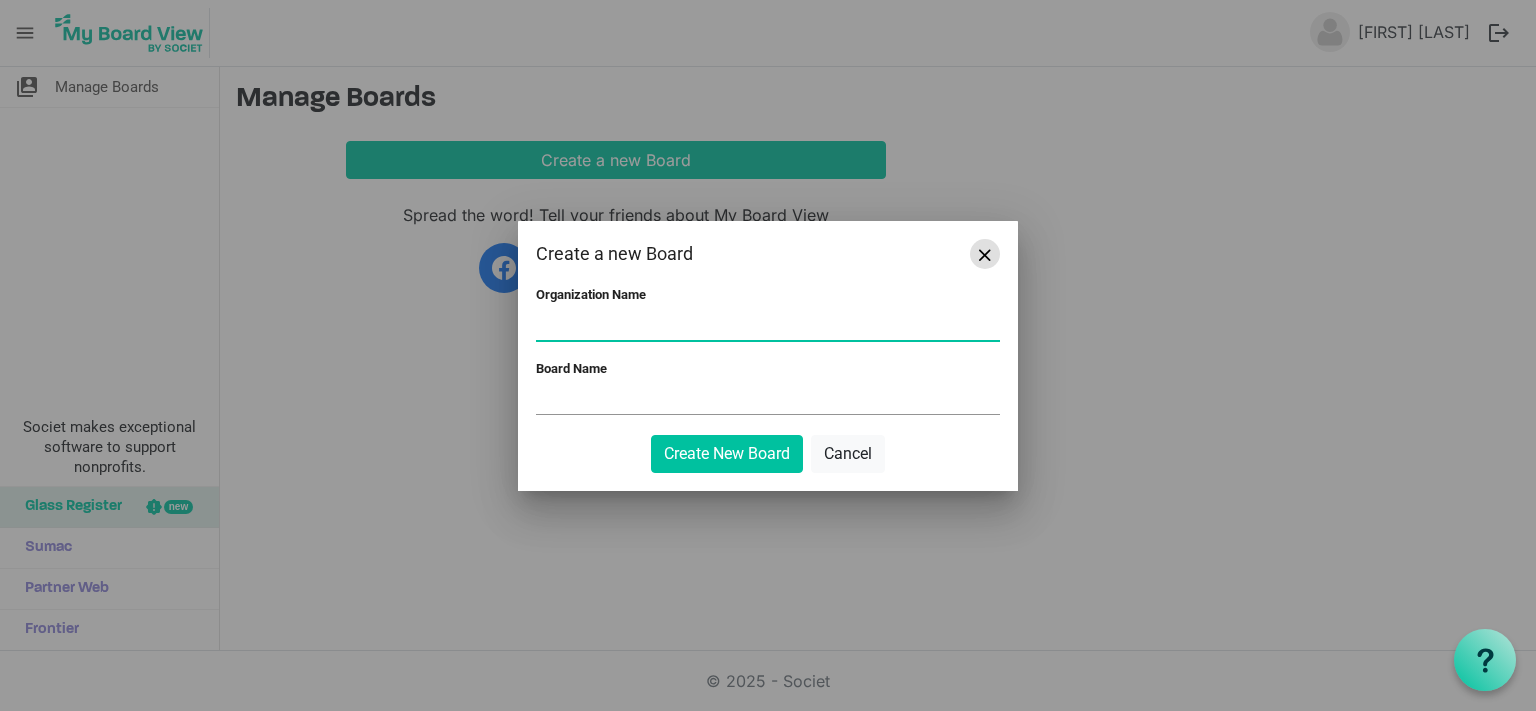 click at bounding box center (985, 255) 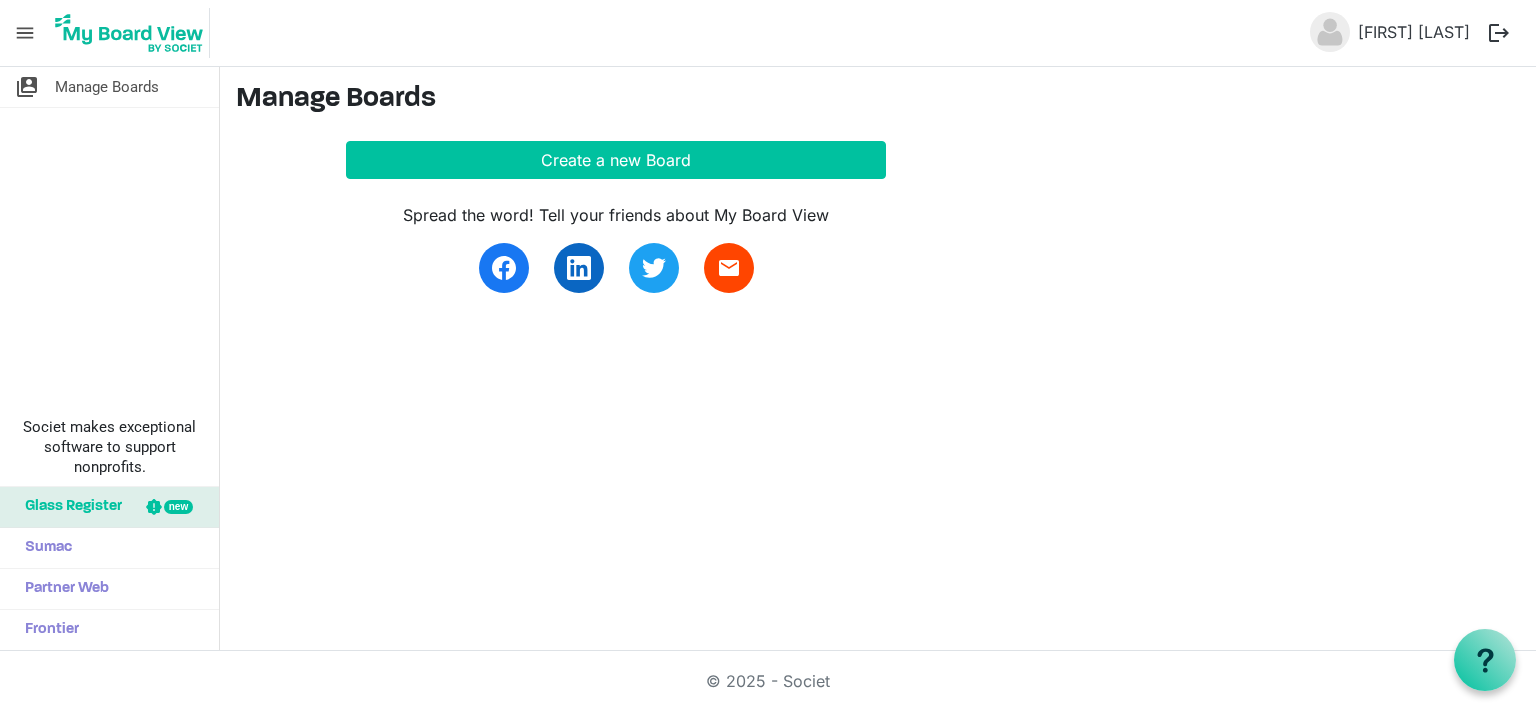 click on "menu" at bounding box center [25, 33] 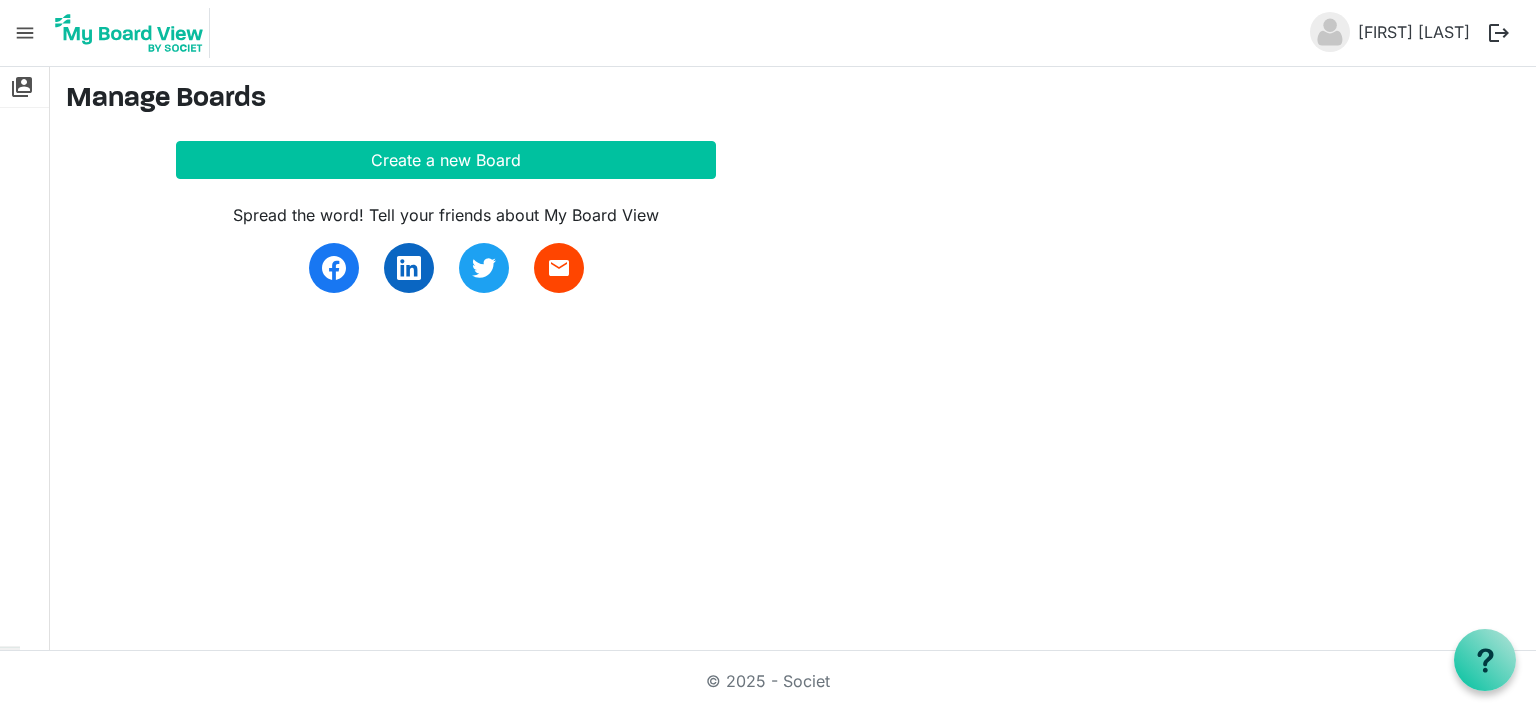 click on "logout" at bounding box center [1499, 33] 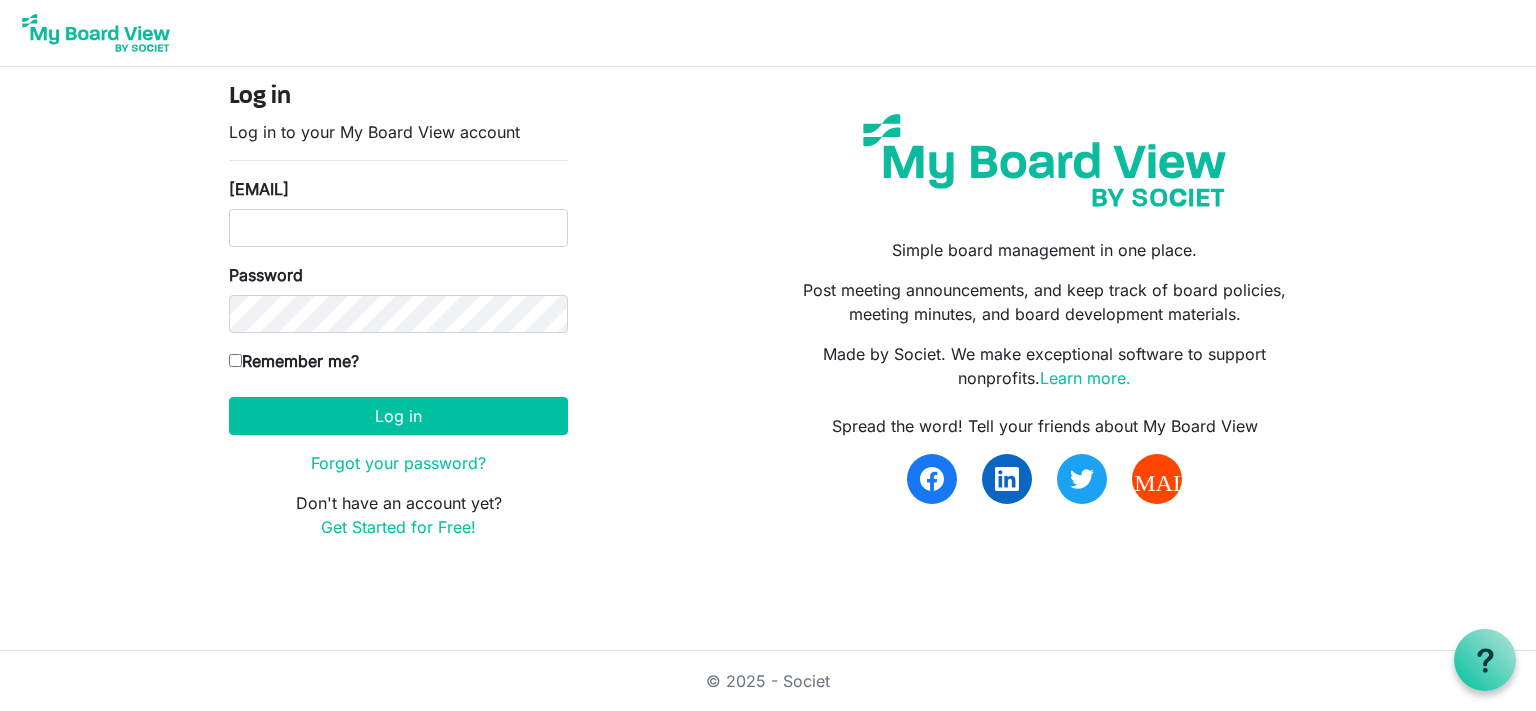 scroll, scrollTop: 0, scrollLeft: 0, axis: both 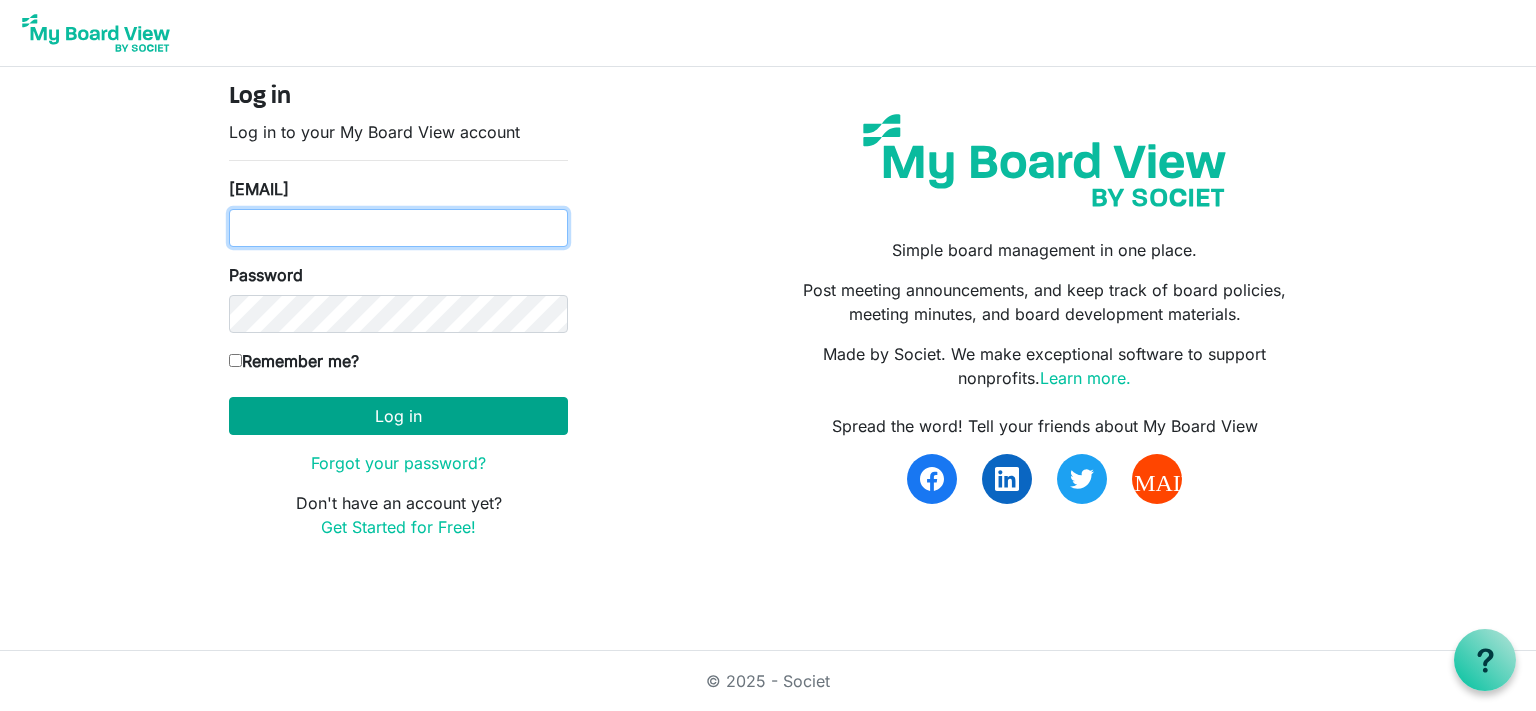 type on "patriciashields12@gmail.com" 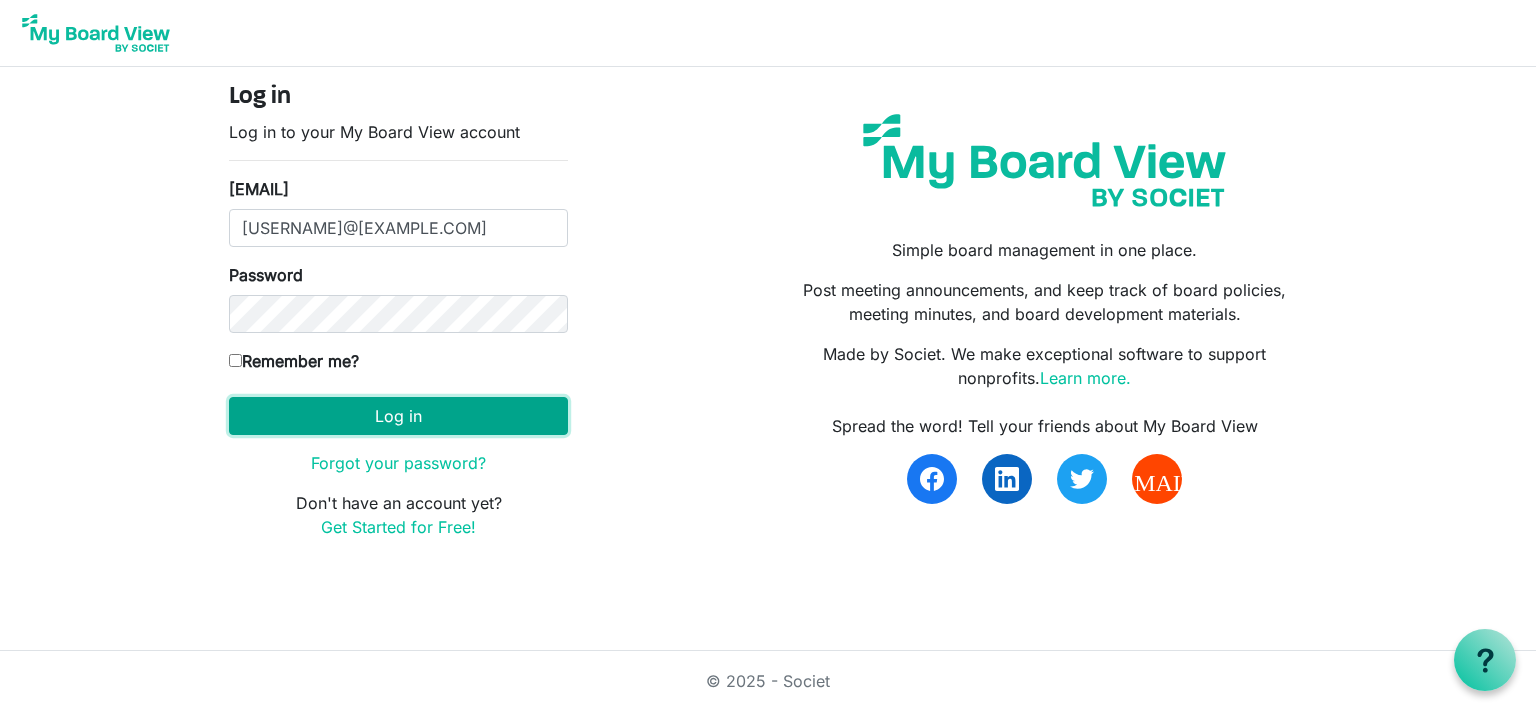 click on "Log in" at bounding box center [398, 416] 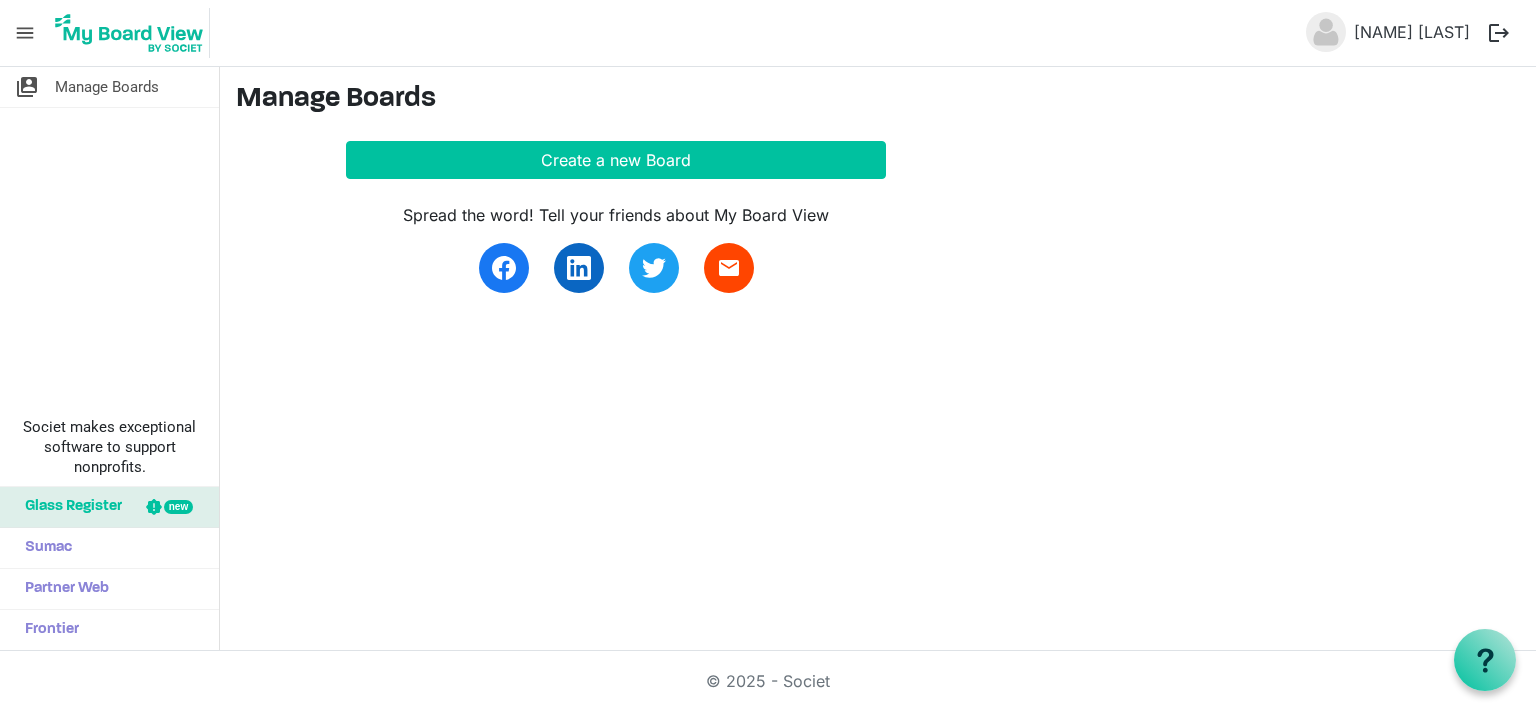 scroll, scrollTop: 0, scrollLeft: 0, axis: both 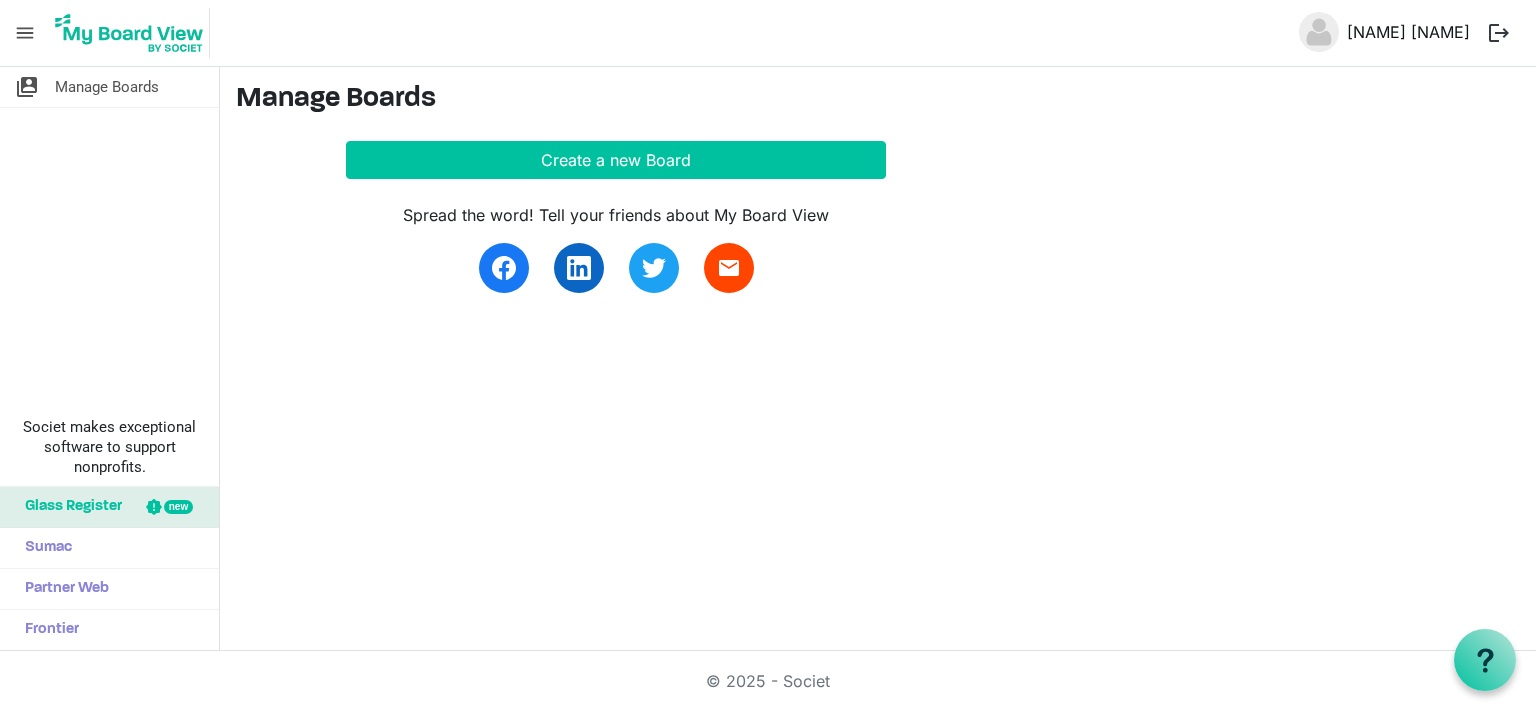 click on "Patricia Shields" at bounding box center (1414, 32) 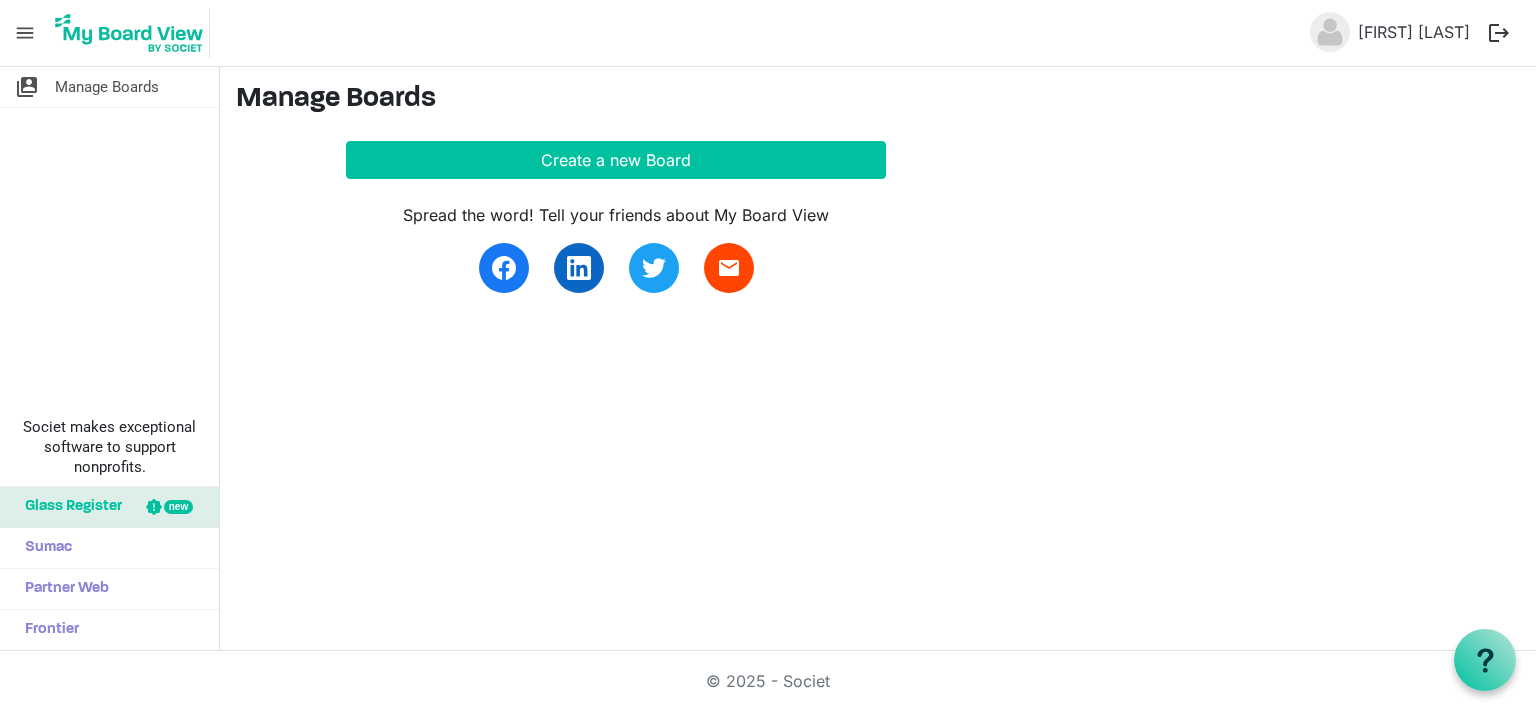 scroll, scrollTop: 0, scrollLeft: 0, axis: both 